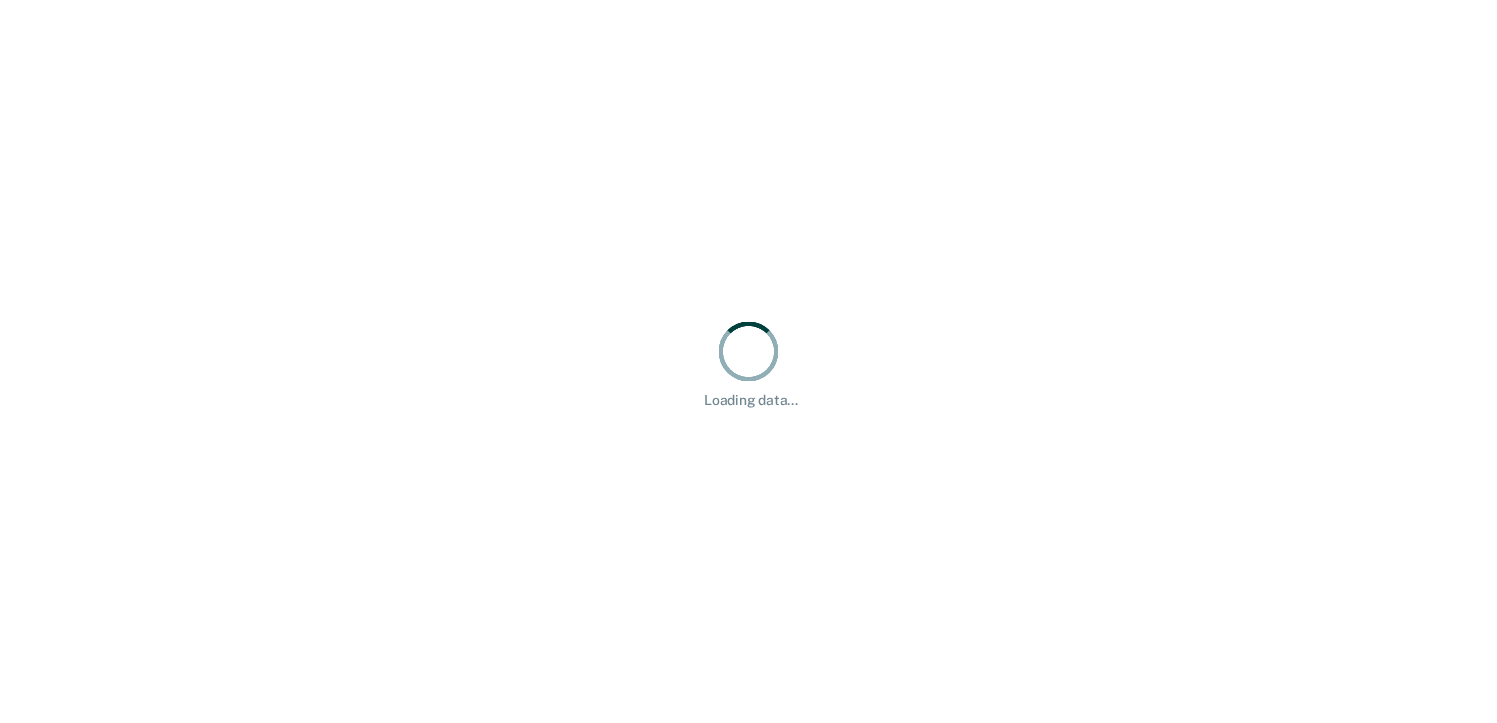 scroll, scrollTop: 0, scrollLeft: 0, axis: both 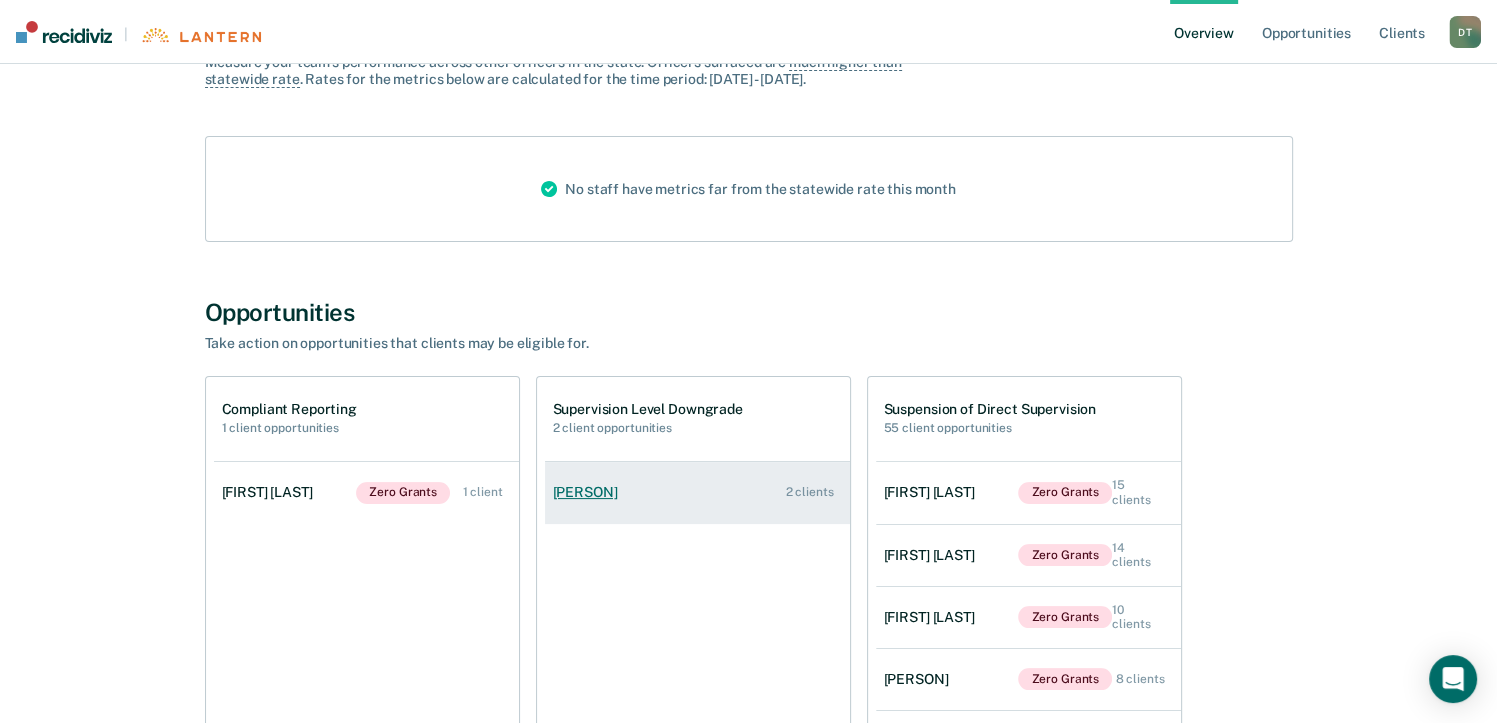 click on "[PERSON]" at bounding box center [589, 492] 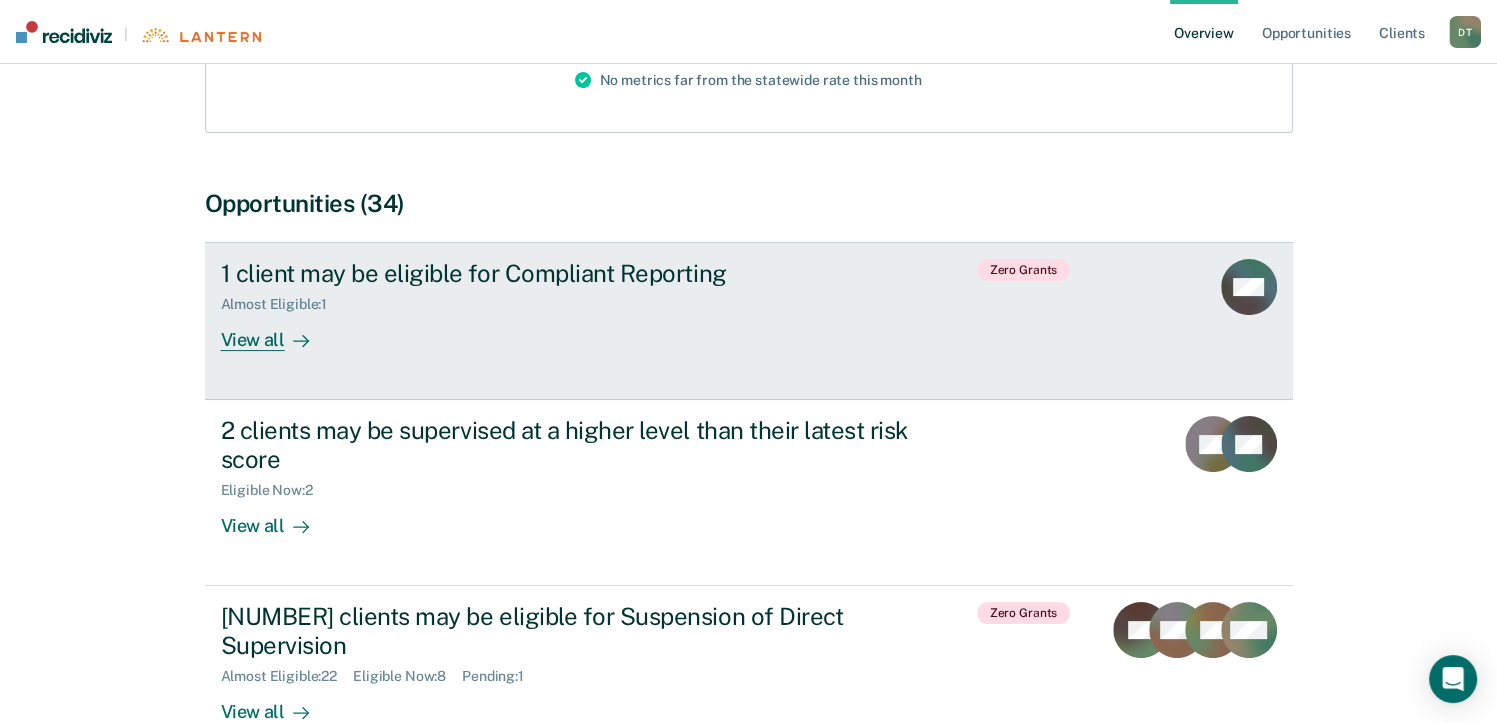 scroll, scrollTop: 400, scrollLeft: 0, axis: vertical 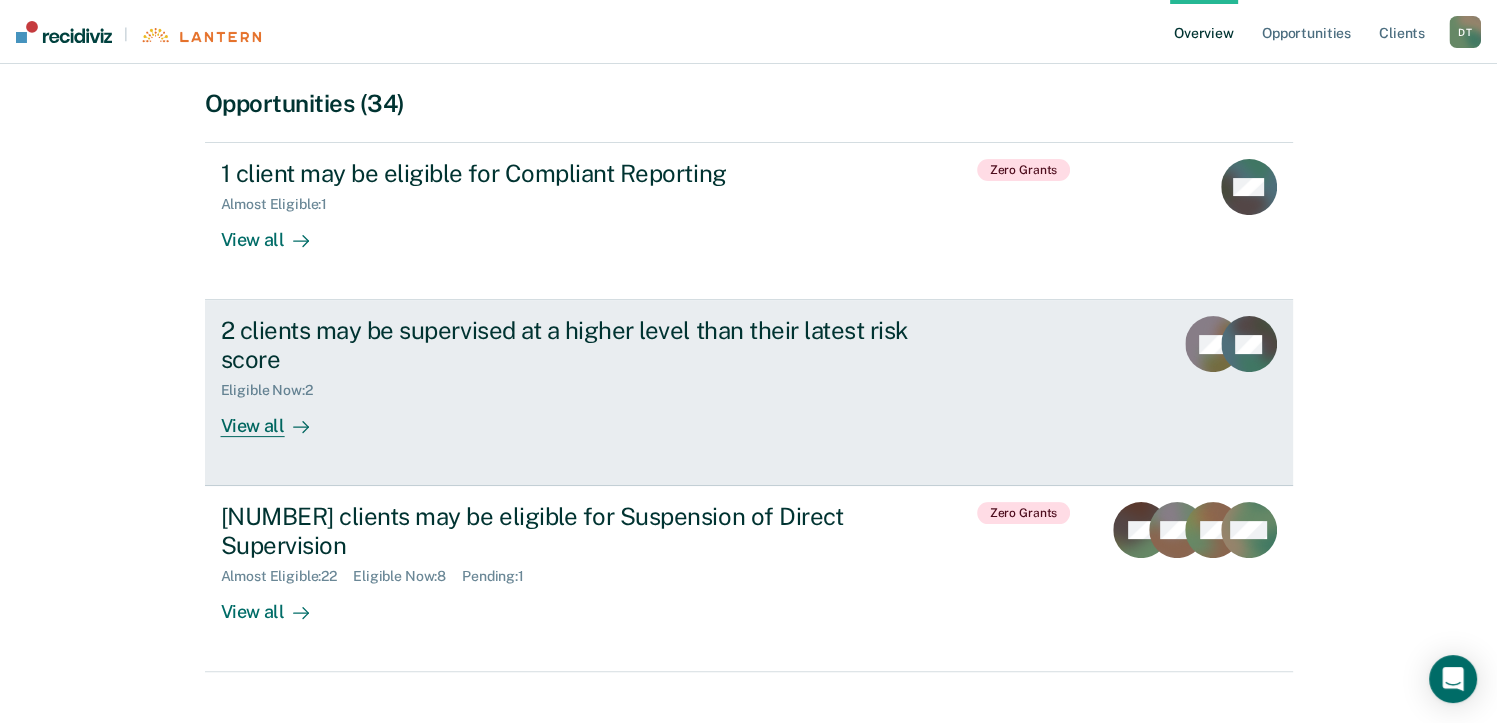 click on "View all" at bounding box center (277, 418) 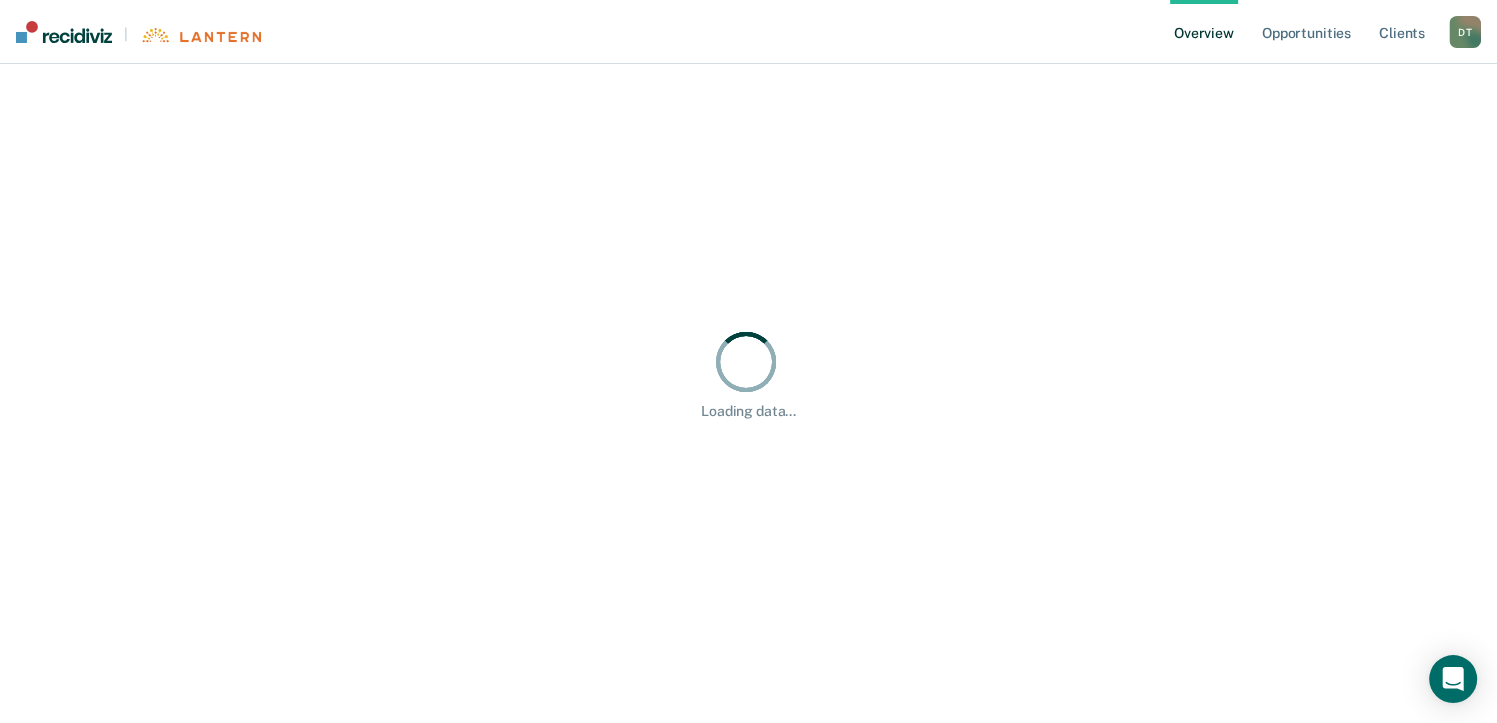 scroll, scrollTop: 0, scrollLeft: 0, axis: both 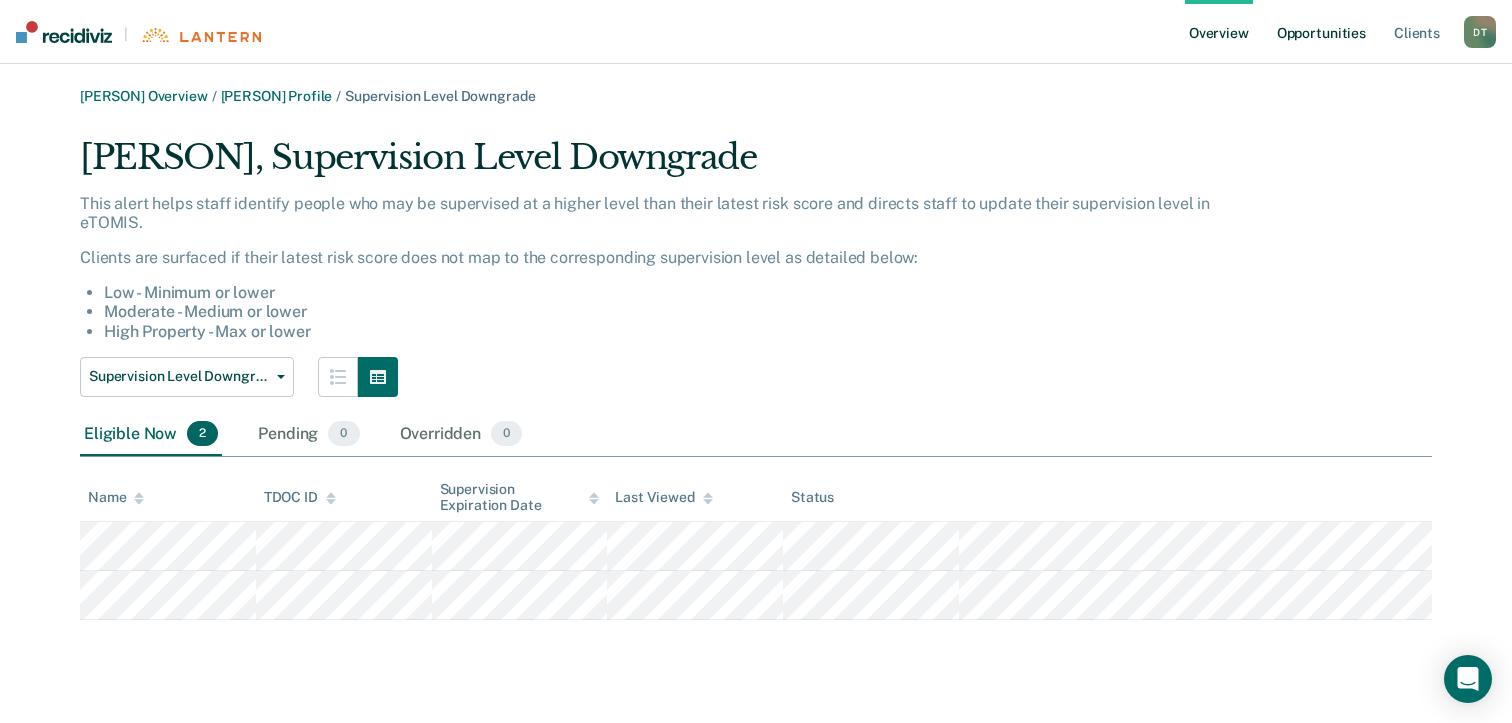 click on "Opportunities" at bounding box center [1321, 32] 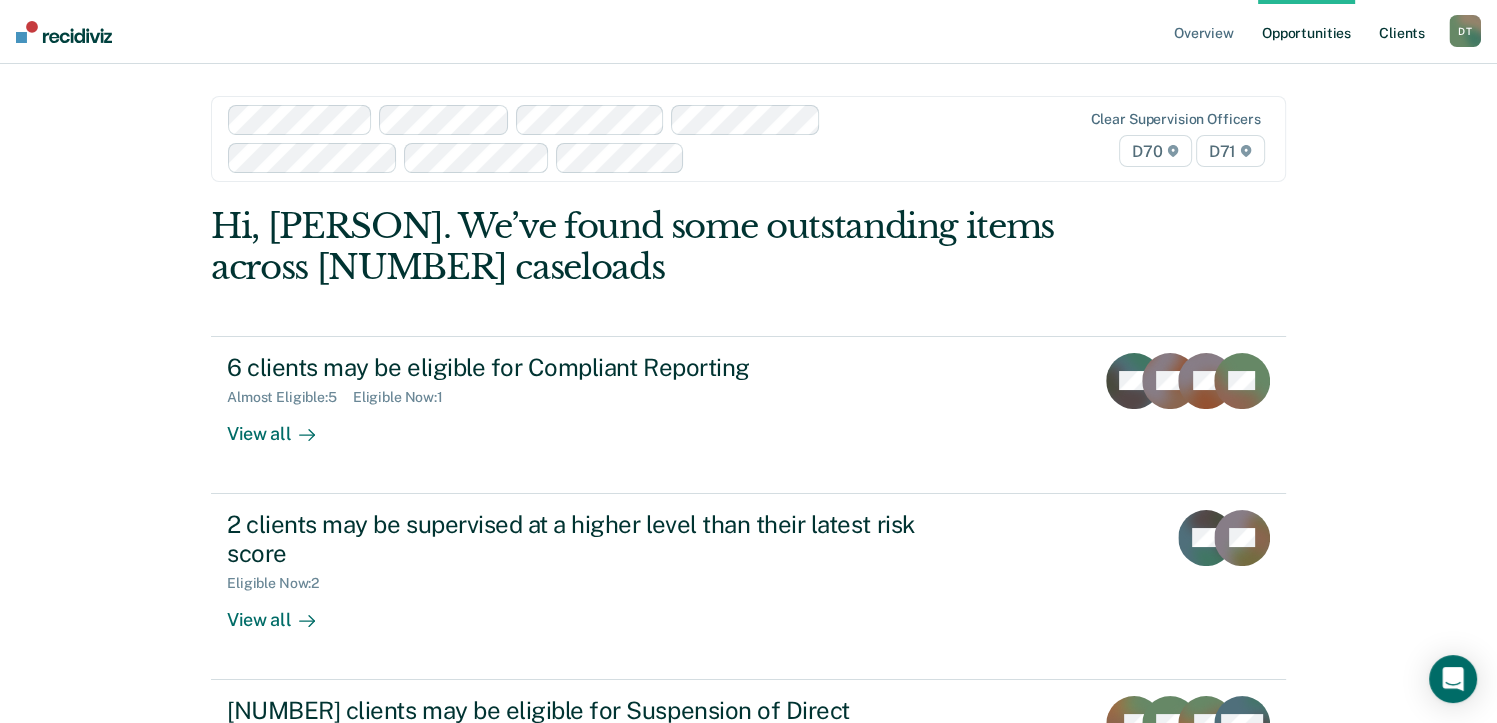 click on "Client s" at bounding box center [1402, 32] 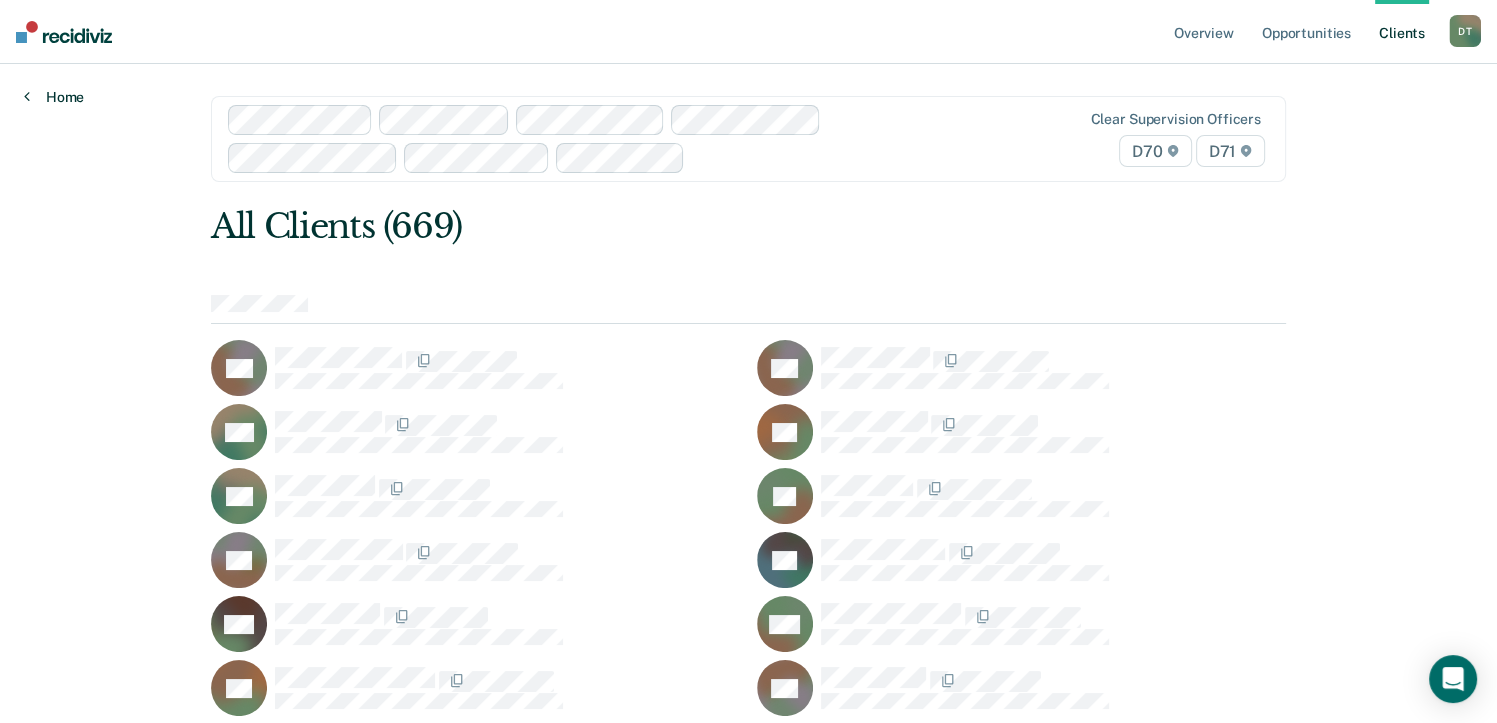 click on "Home" at bounding box center [54, 97] 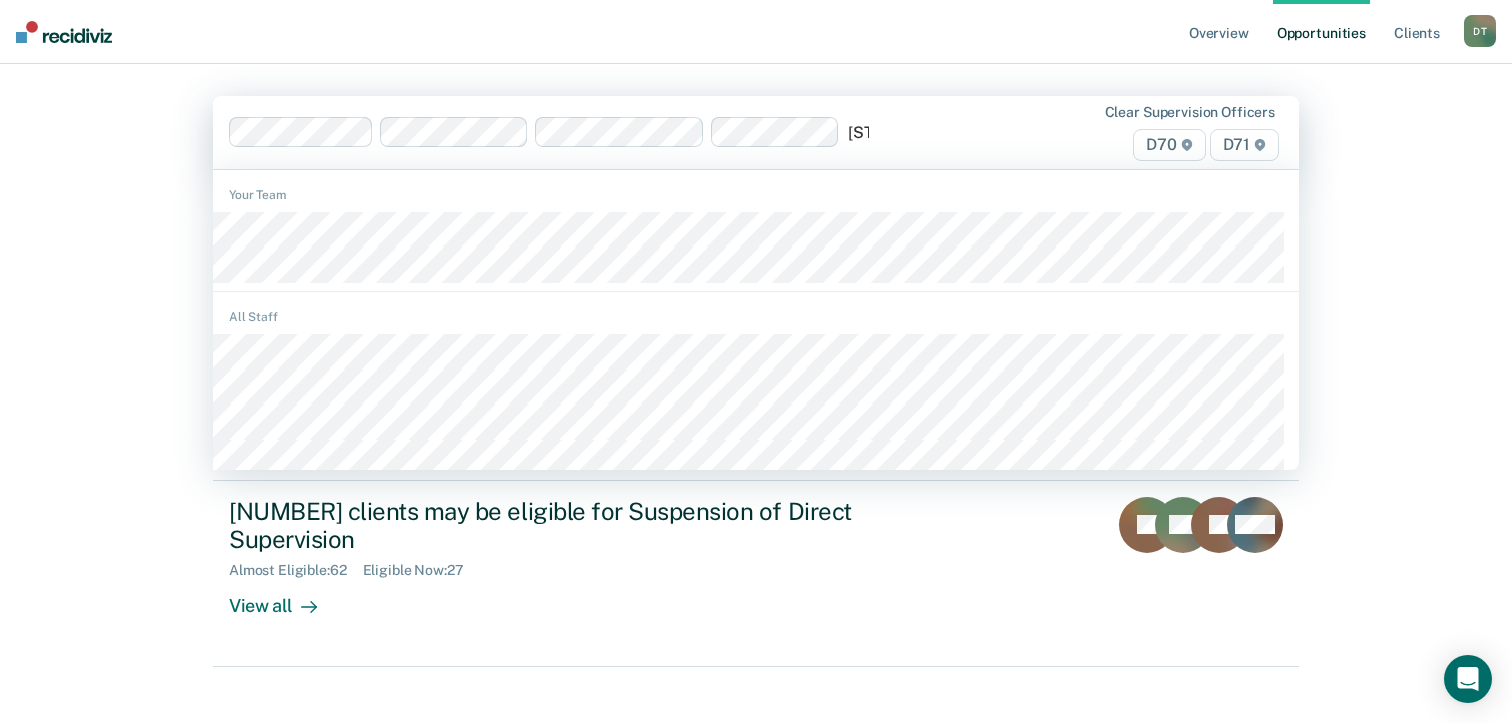 type on "s" 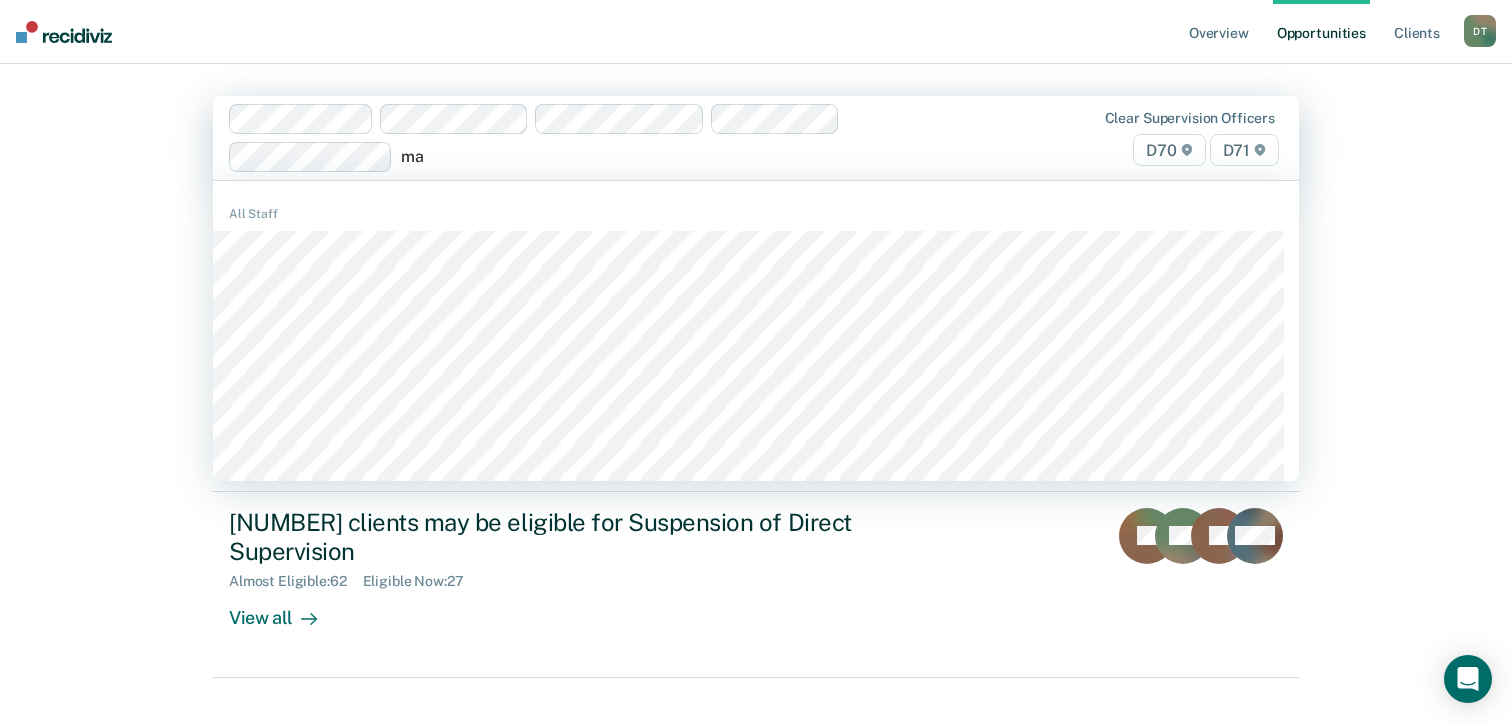 type on "mar" 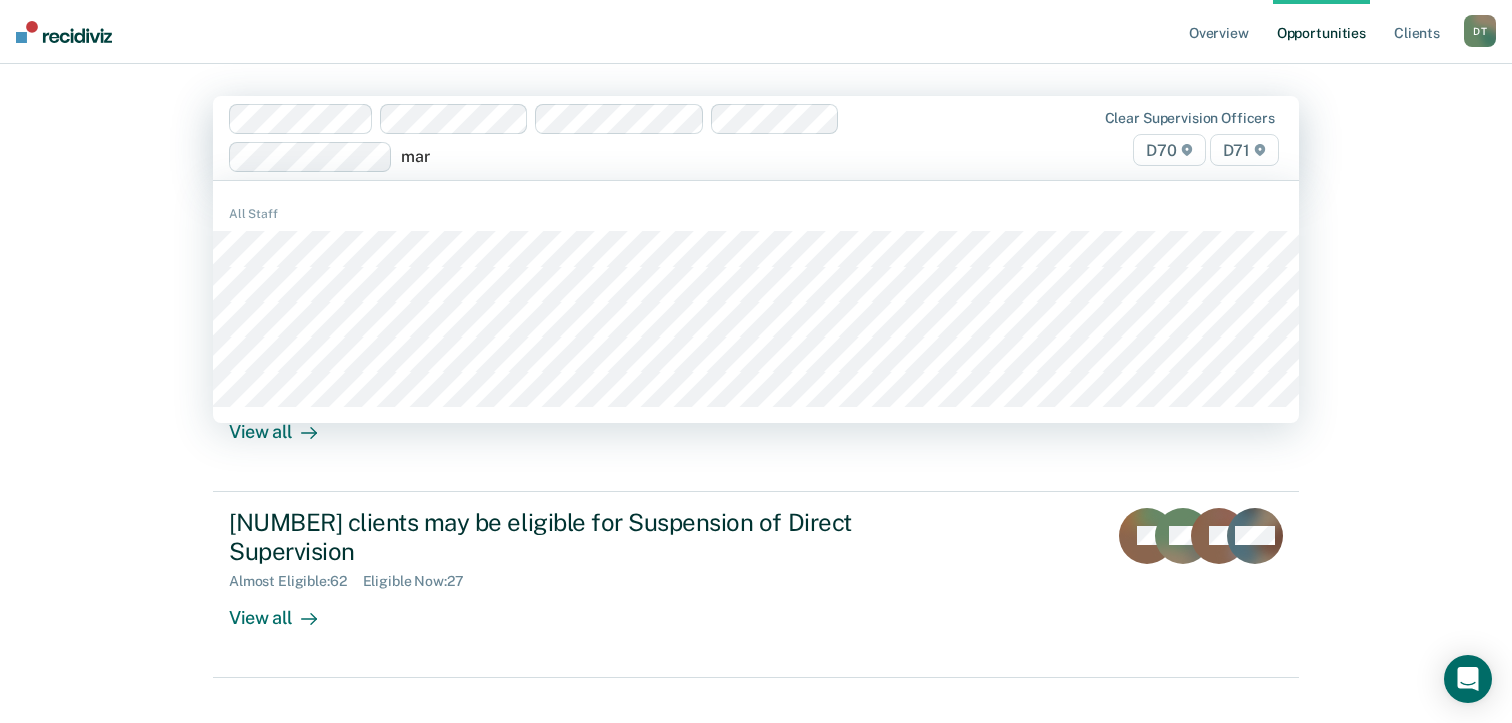 type 